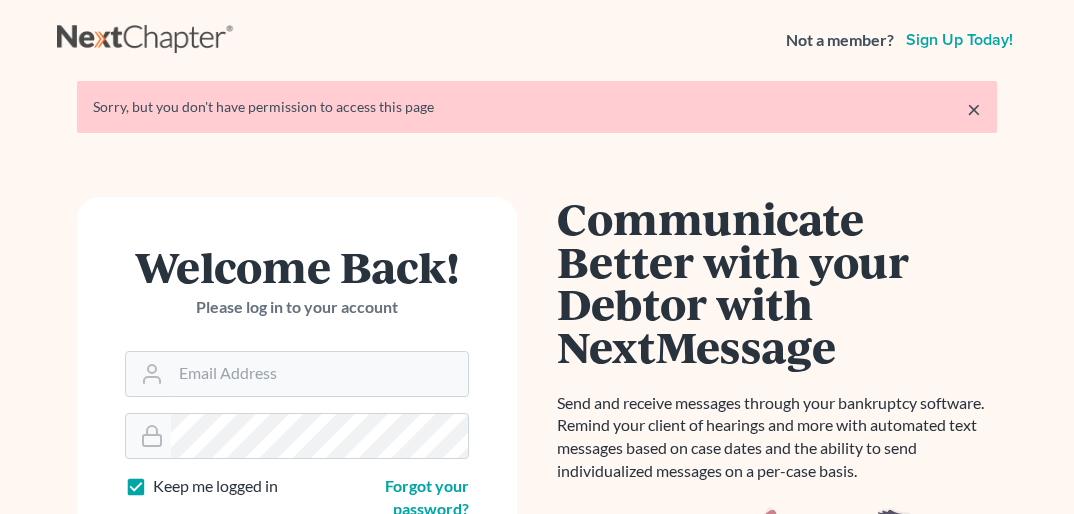 scroll, scrollTop: 0, scrollLeft: 0, axis: both 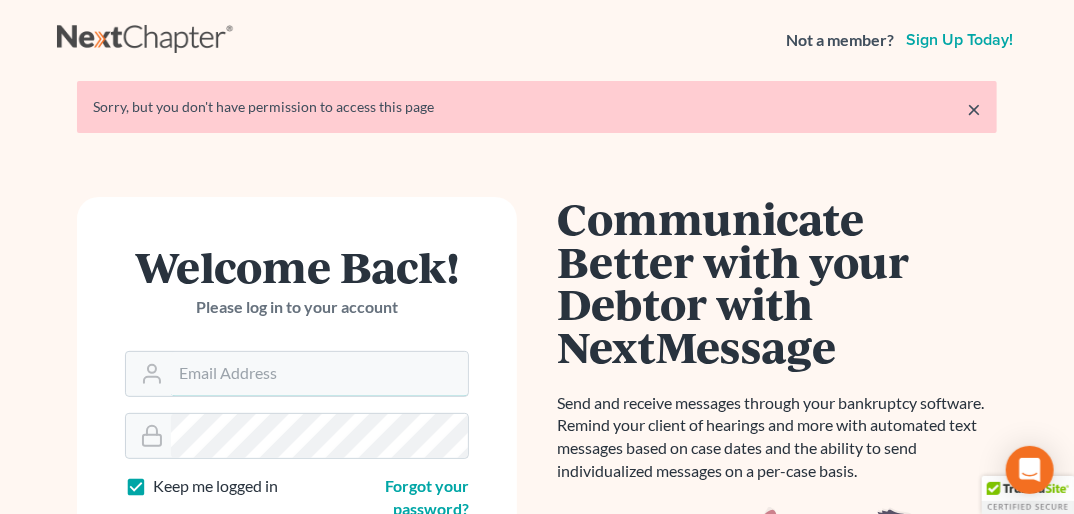 type on "[EMAIL]" 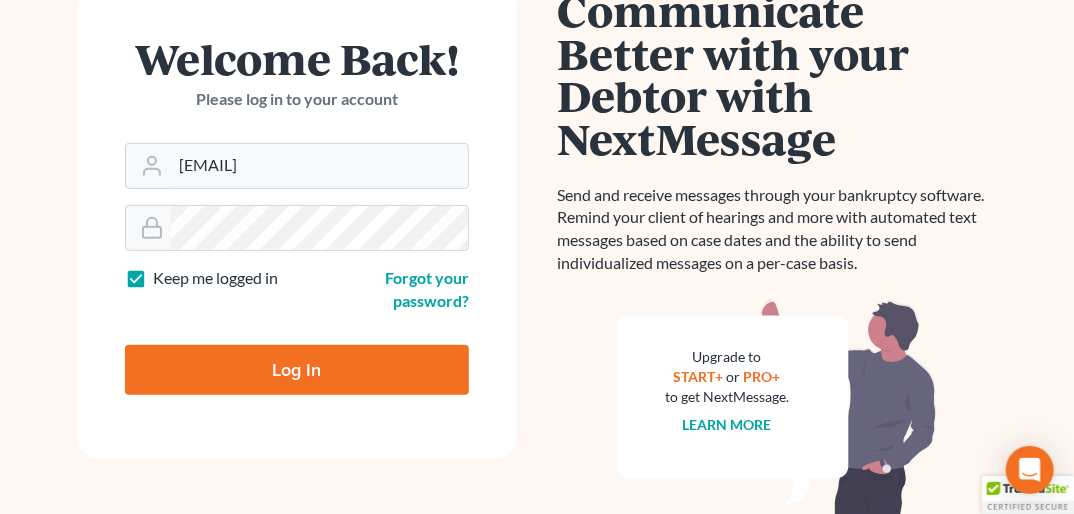 scroll, scrollTop: 212, scrollLeft: 0, axis: vertical 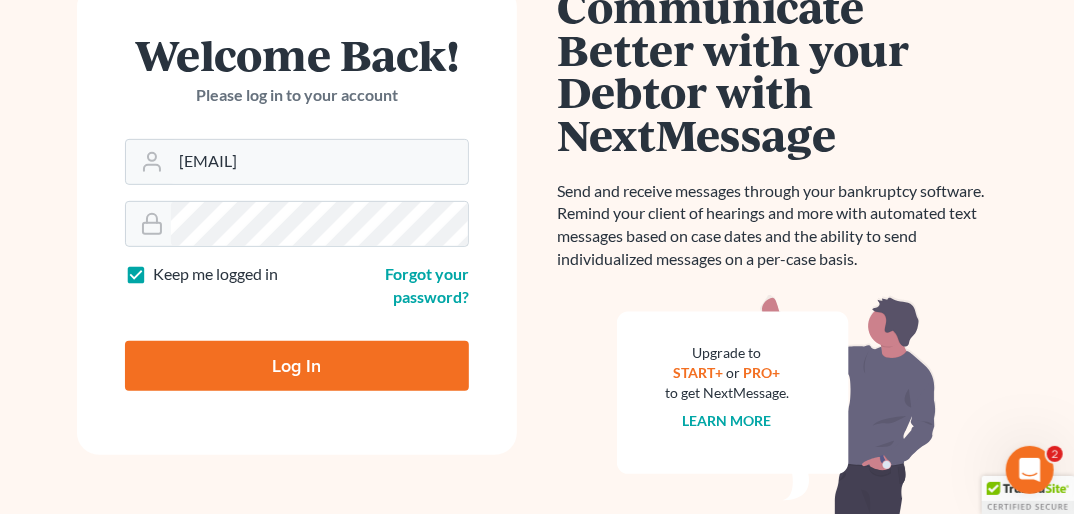 click on "Log In" at bounding box center [297, 366] 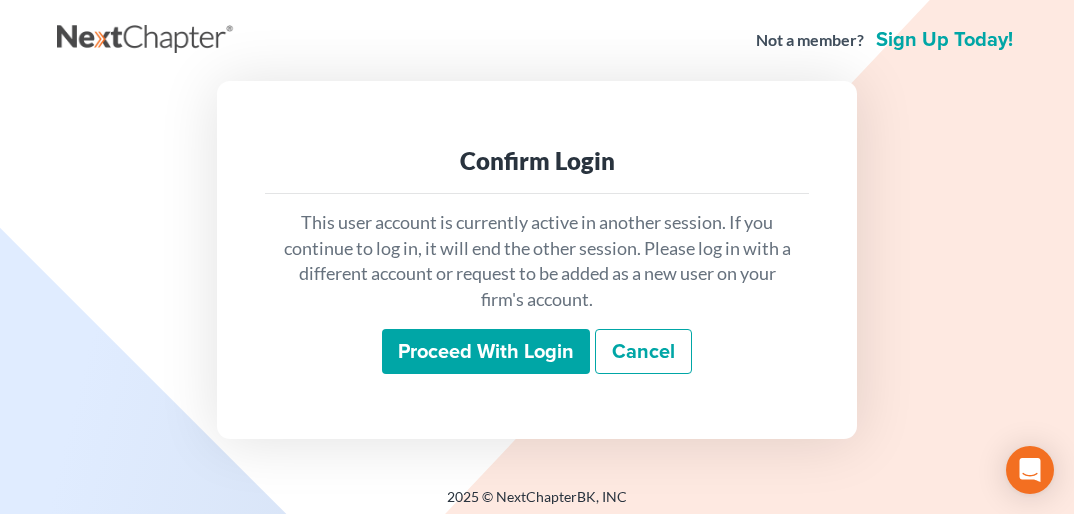 scroll, scrollTop: 0, scrollLeft: 0, axis: both 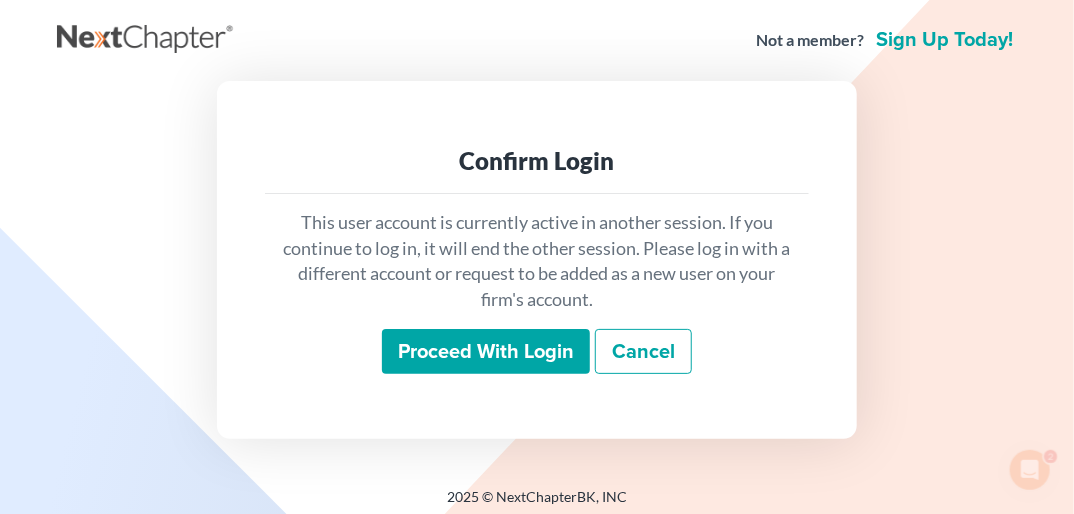 click on "Proceed with login" at bounding box center (486, 352) 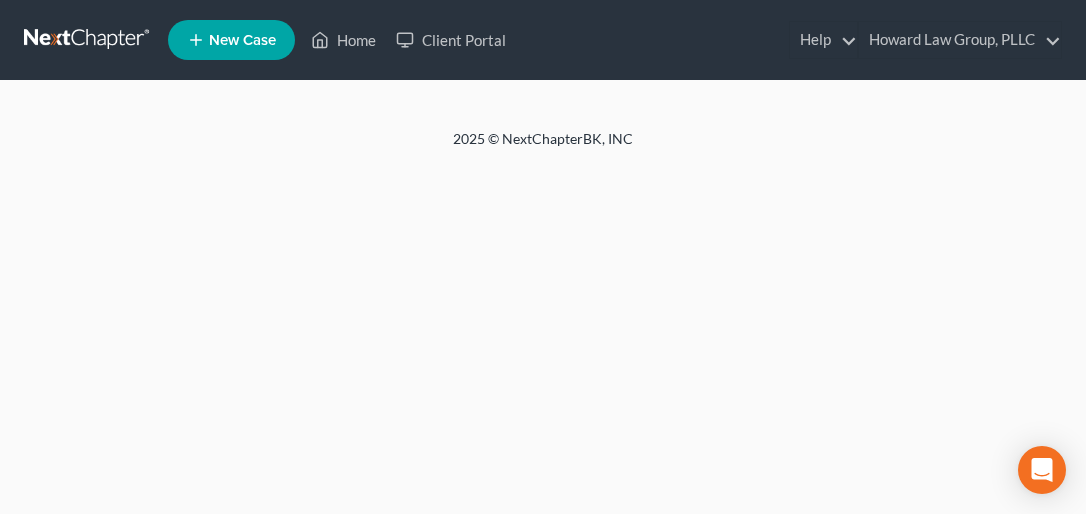 scroll, scrollTop: 0, scrollLeft: 0, axis: both 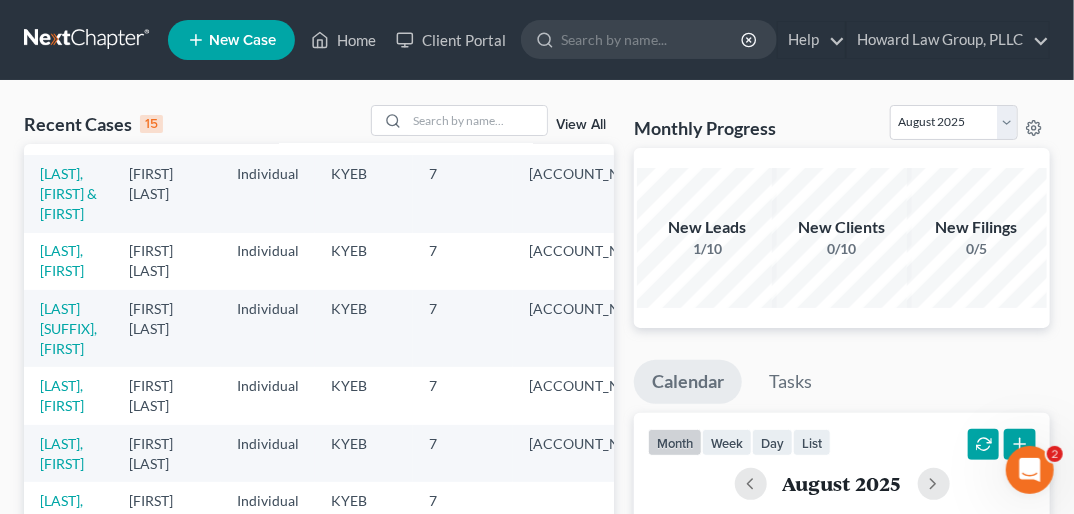 click on "[LAST], [FIRST]" at bounding box center [68, 395] 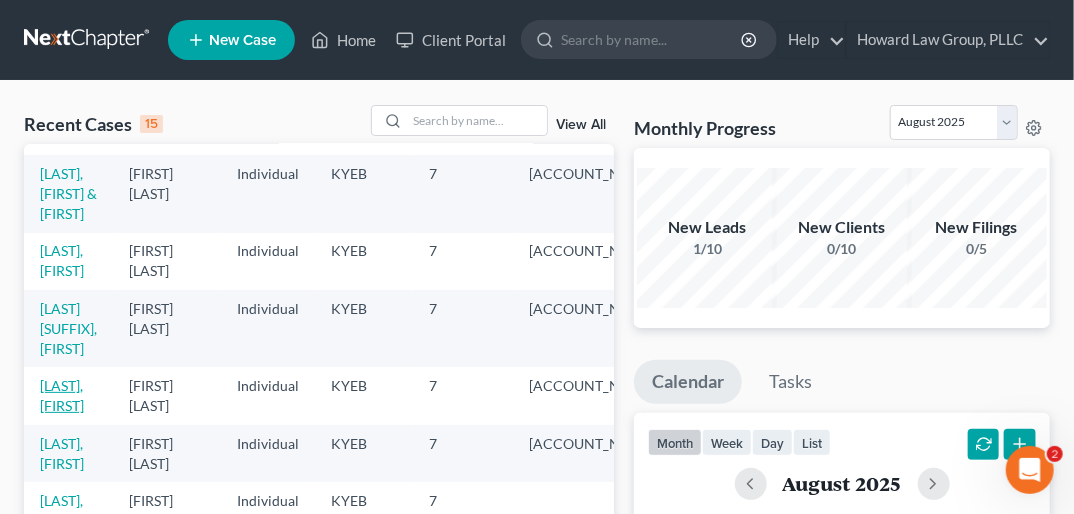 click on "[LAST], [FIRST]" at bounding box center (62, 395) 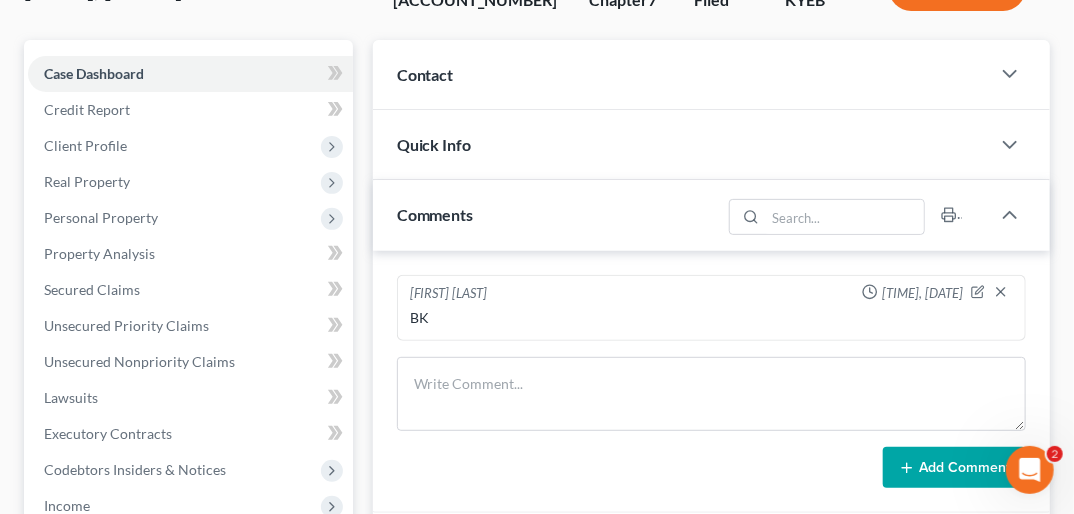 scroll, scrollTop: 288, scrollLeft: 0, axis: vertical 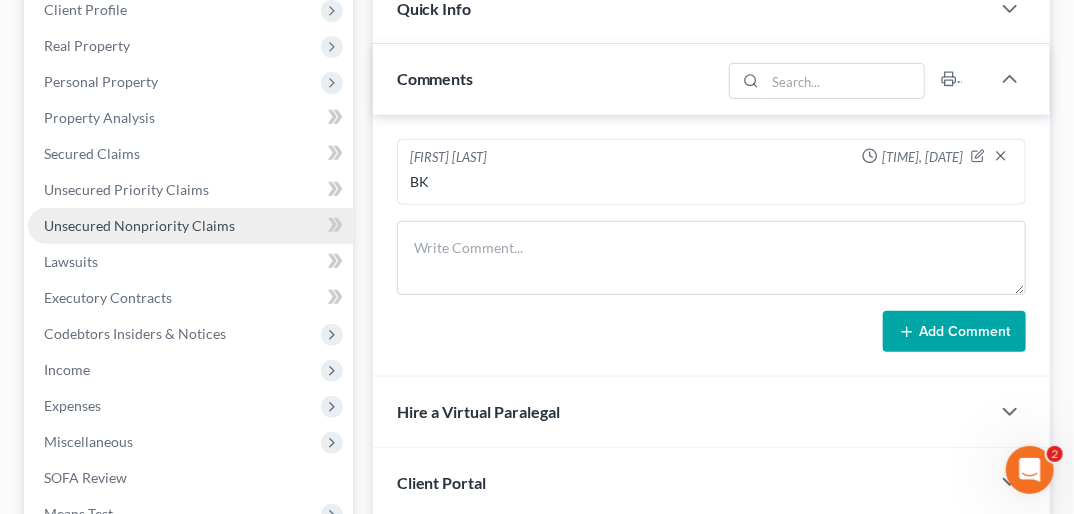 click on "Unsecured Nonpriority Claims" at bounding box center (139, 225) 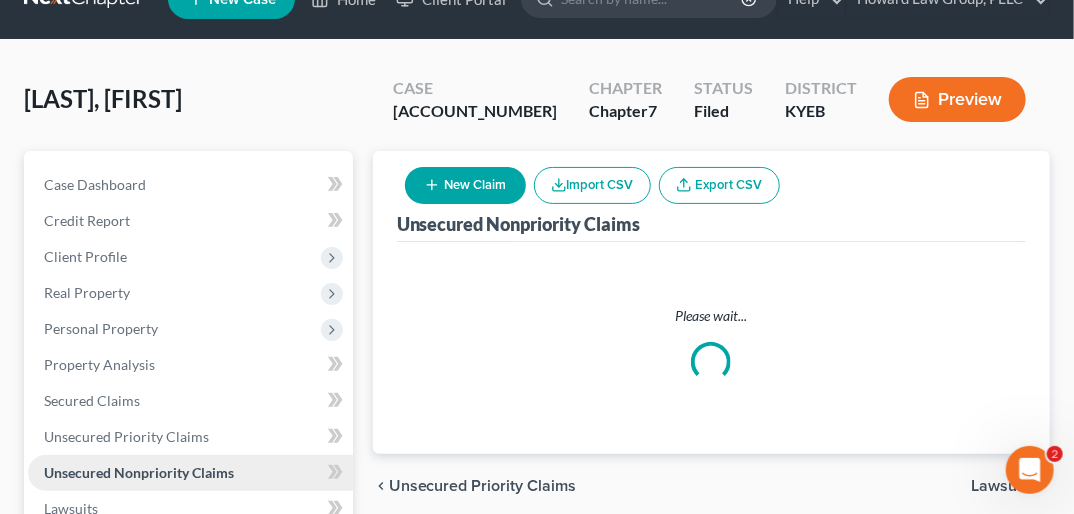 scroll, scrollTop: 0, scrollLeft: 0, axis: both 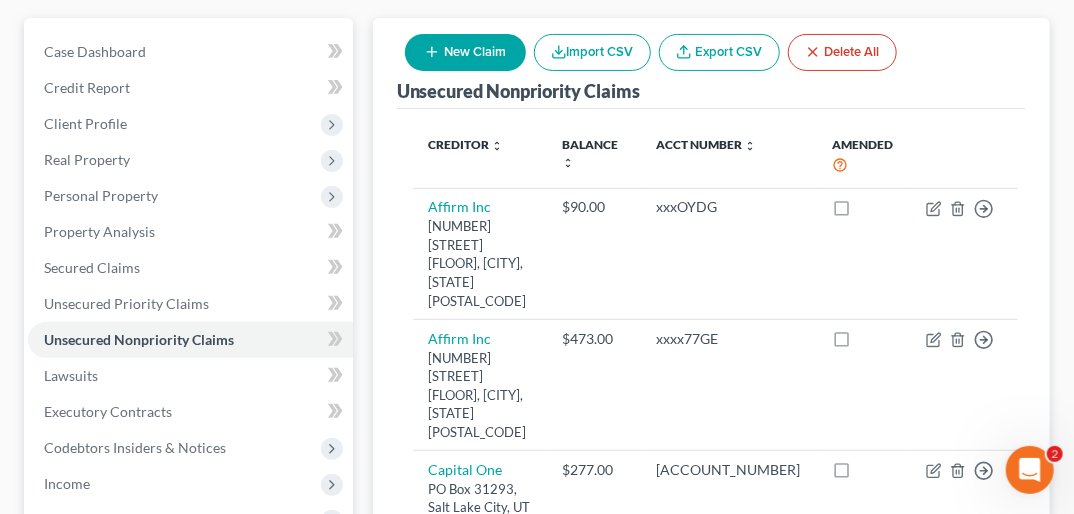 click on "New Claim" at bounding box center (465, 52) 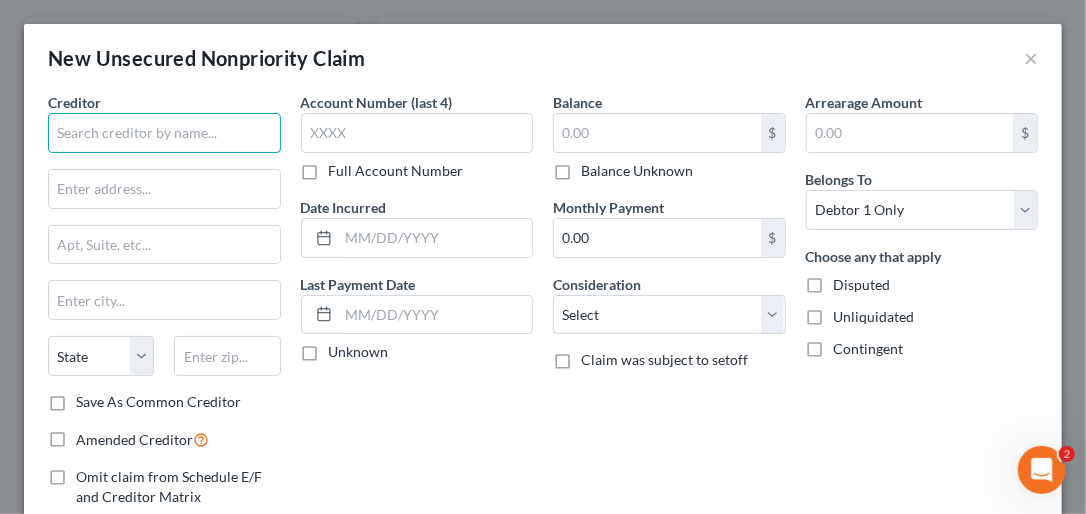 click at bounding box center (164, 133) 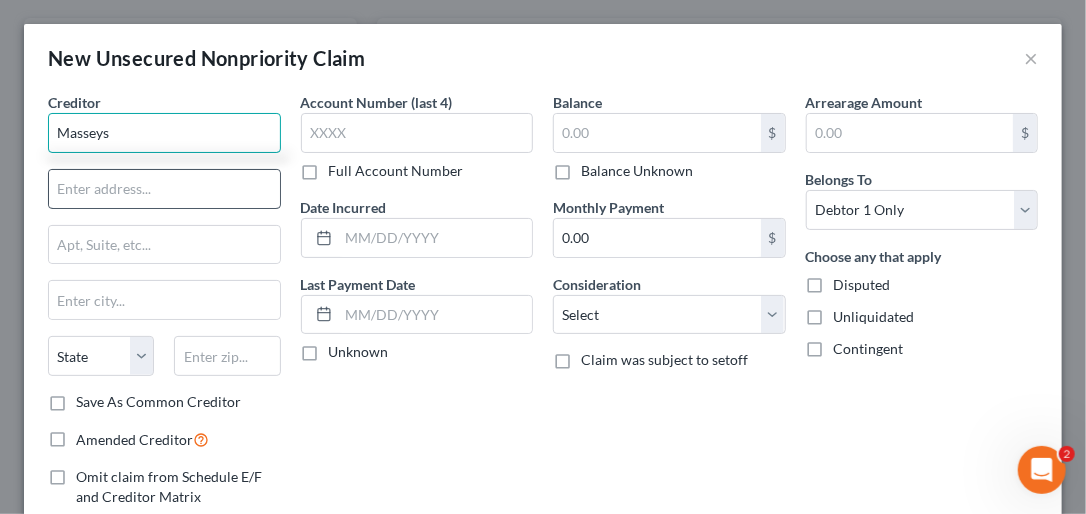 type on "Masseys" 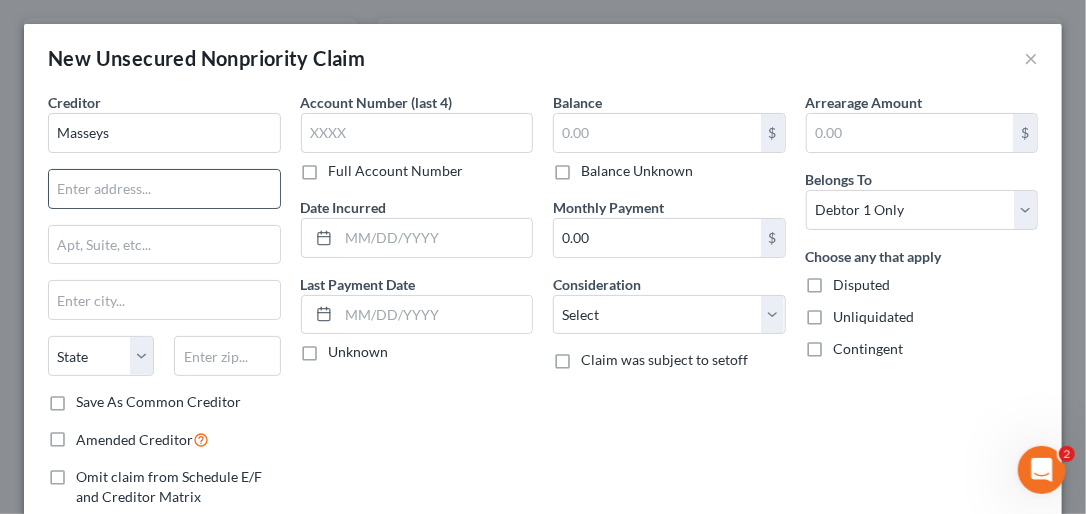 click at bounding box center [164, 189] 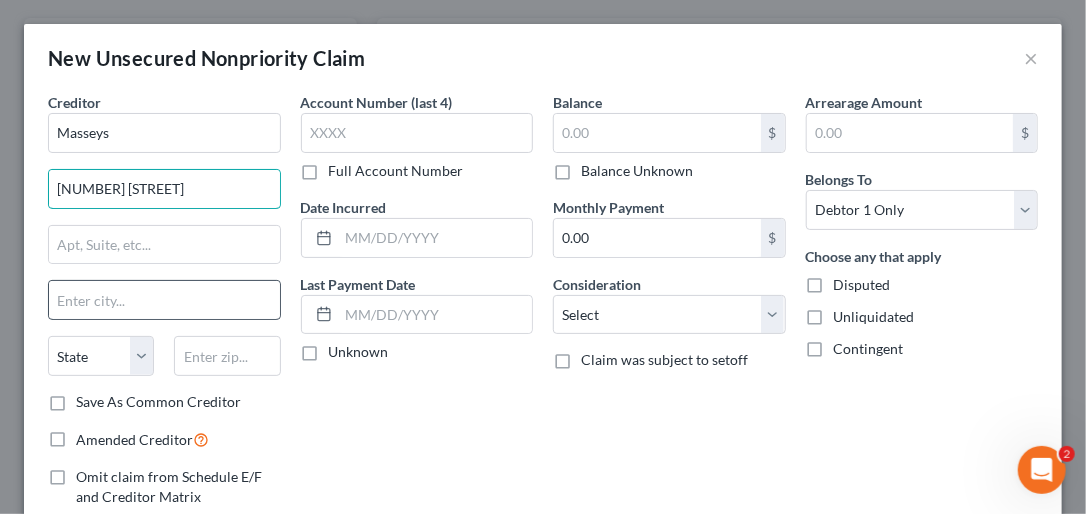 type on "[NUMBER] [STREET]" 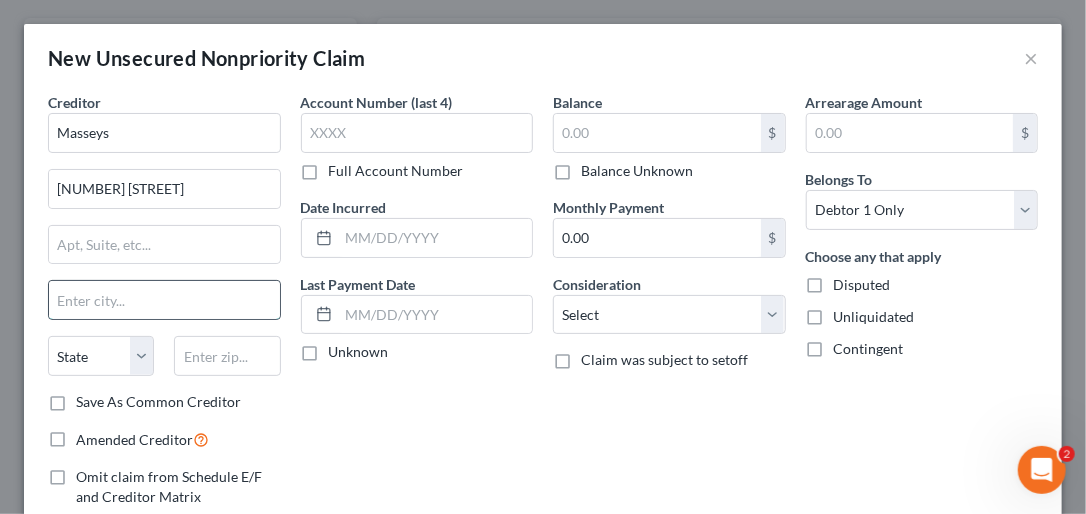 drag, startPoint x: 108, startPoint y: 296, endPoint x: 98, endPoint y: 291, distance: 11.18034 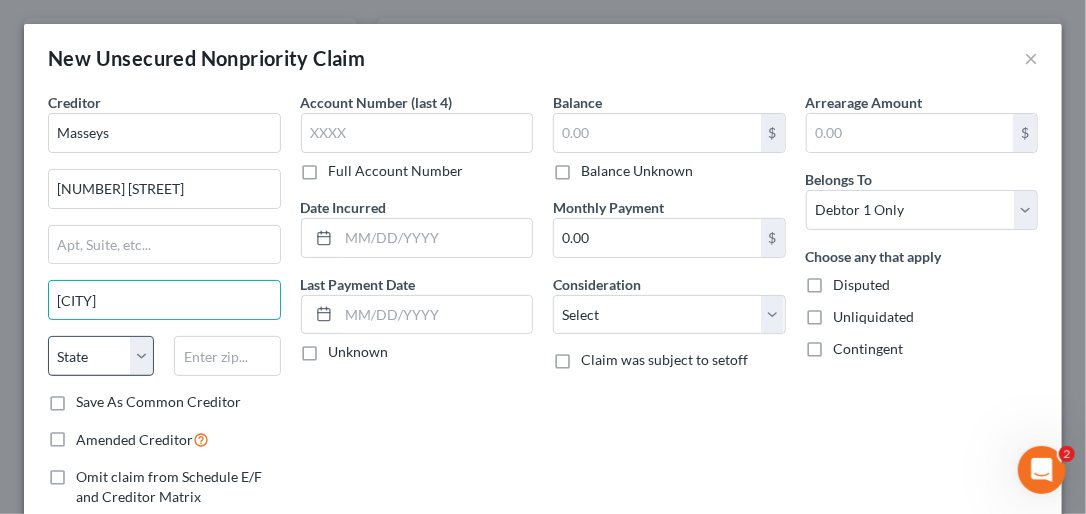 type on "[CITY]" 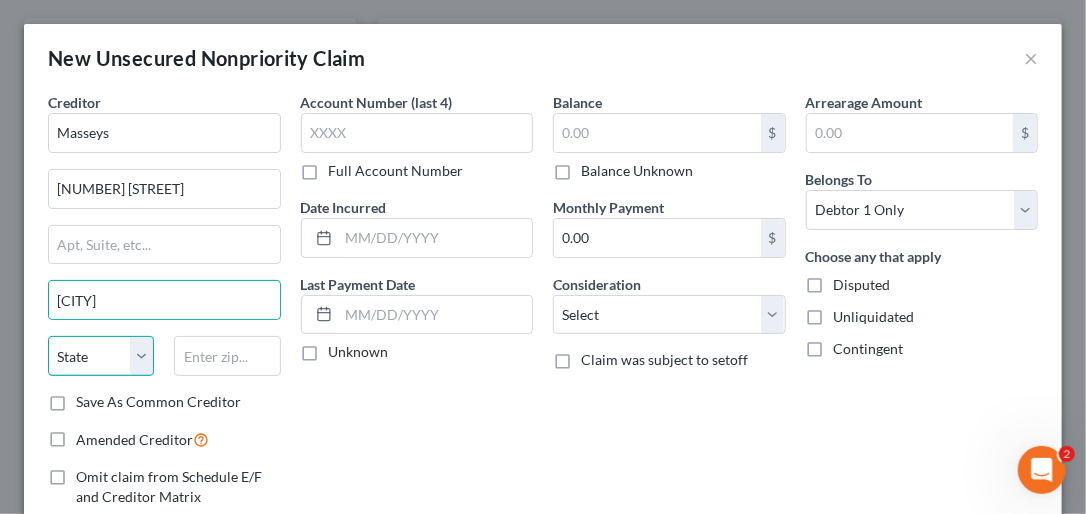 click on "State AL AK AR AZ CA CO CT DE DC FL GA GU HI ID IL IN IA KS KY LA ME MD MA MI MN MS MO MT NC ND NE NV NH NJ NM NY OH OK OR PA PR RI SC SD TN TX UT VI VA VT WA WV WI WY" at bounding box center [101, 356] 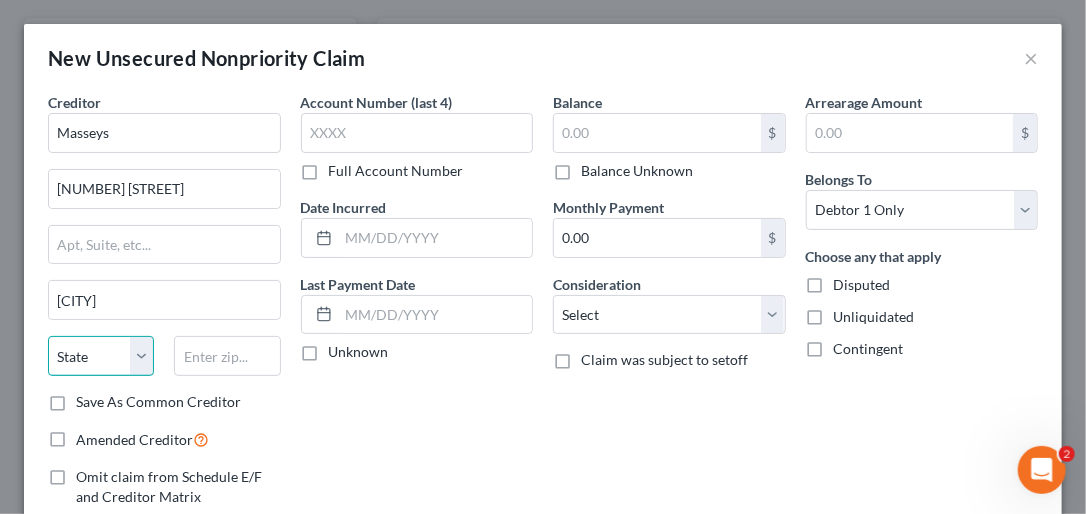 select on "52" 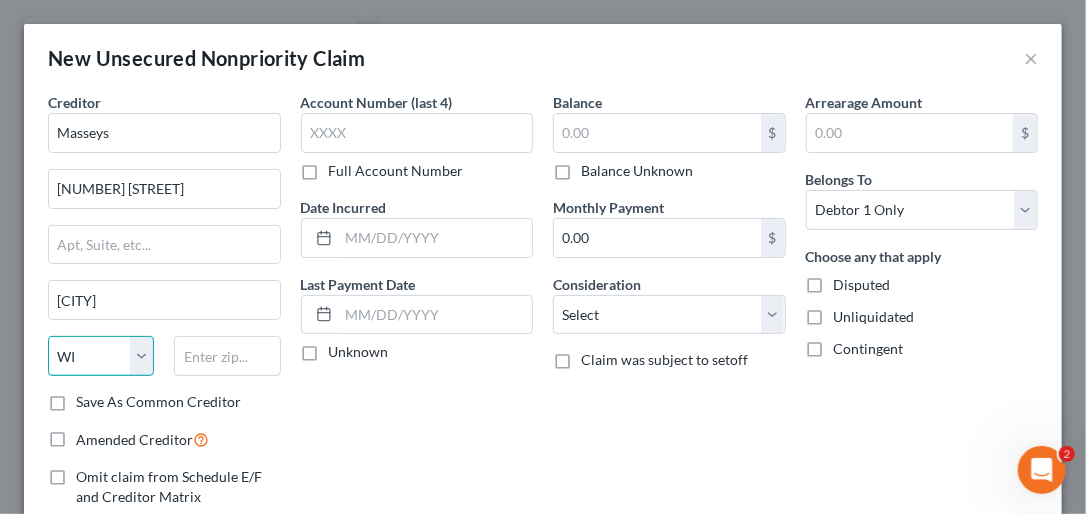 click on "State AL AK AR AZ CA CO CT DE DC FL GA GU HI ID IL IN IA KS KY LA ME MD MA MI MN MS MO MT NC ND NE NV NH NJ NM NY OH OK OR PA PR RI SC SD TN TX UT VI VA VT WA WV WI WY" at bounding box center (101, 356) 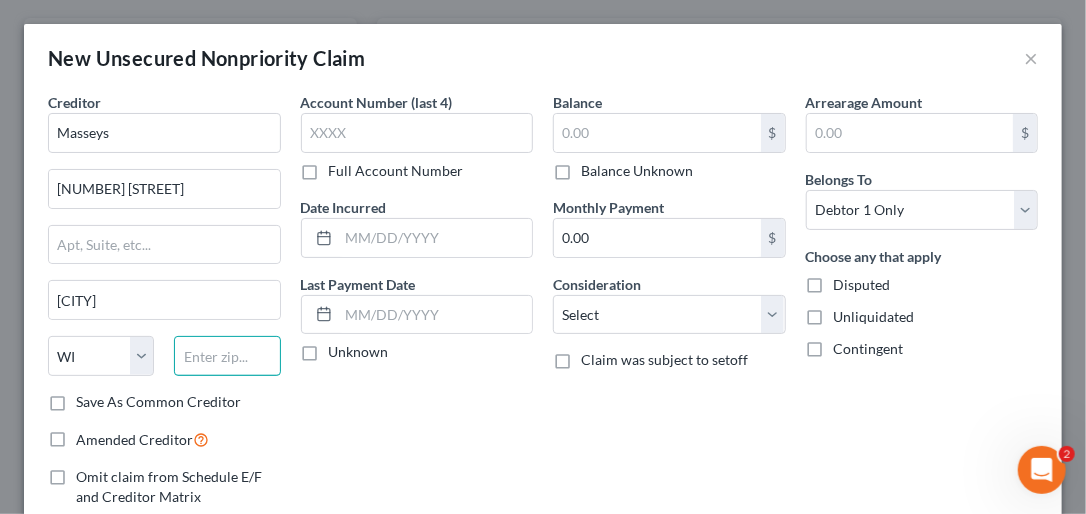 click at bounding box center (227, 356) 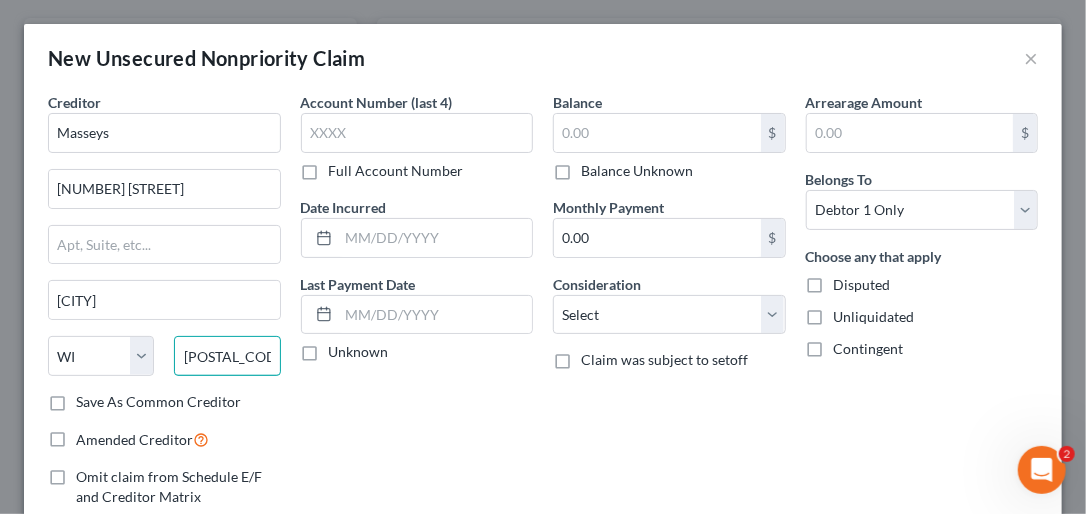 type on "[POSTAL_CODE]" 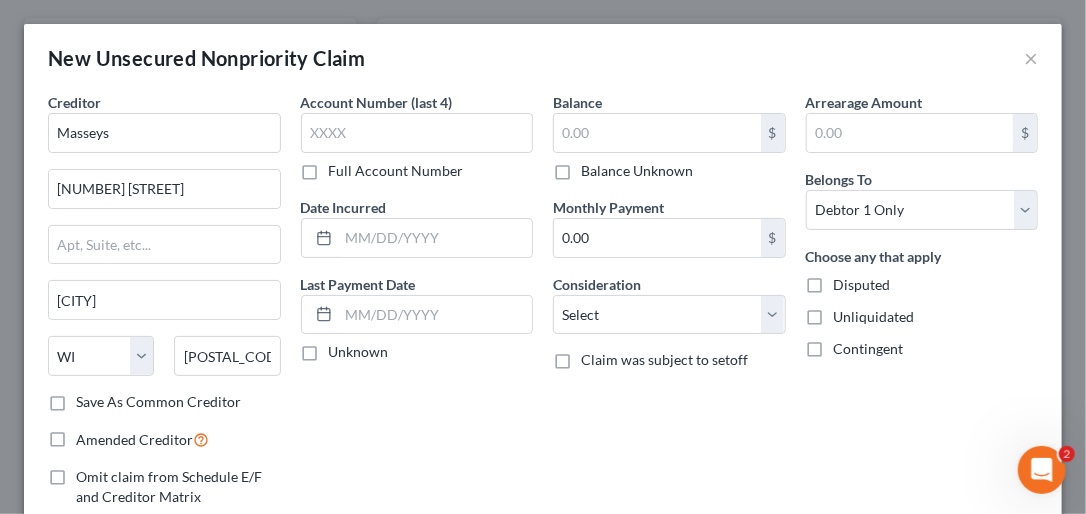 click on "Save As Common Creditor" at bounding box center (158, 402) 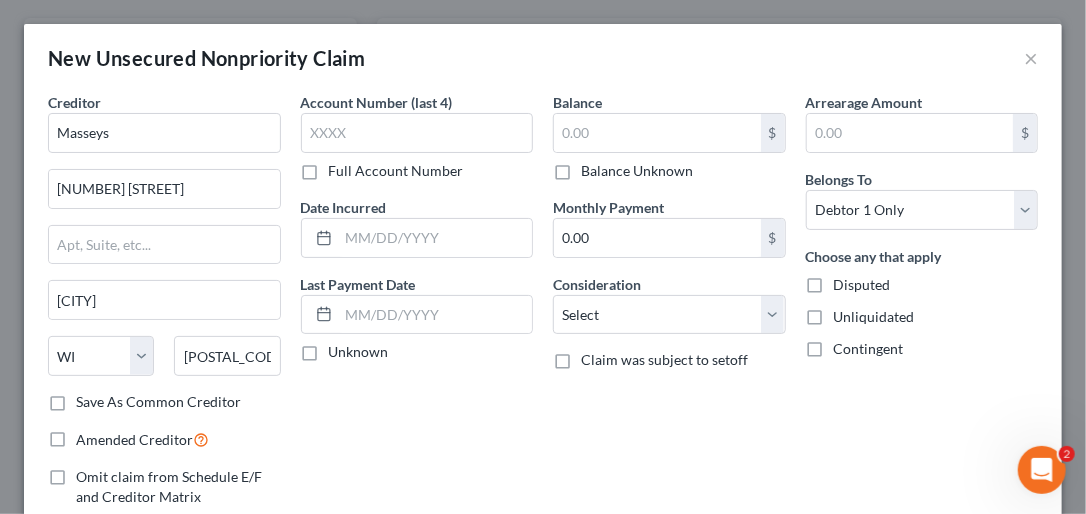click on "Save As Common Creditor" at bounding box center (90, 398) 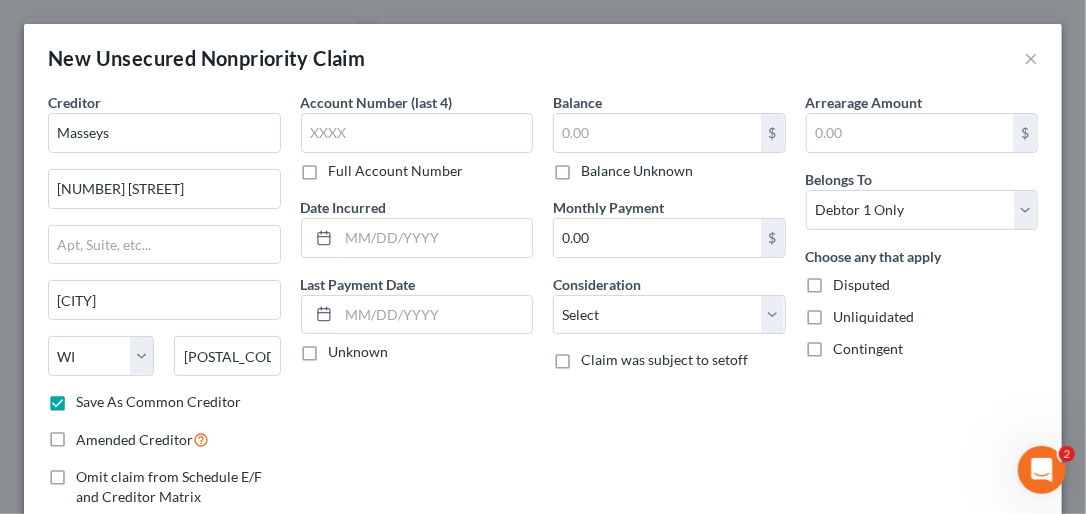 click on "Unknown" at bounding box center [359, 352] 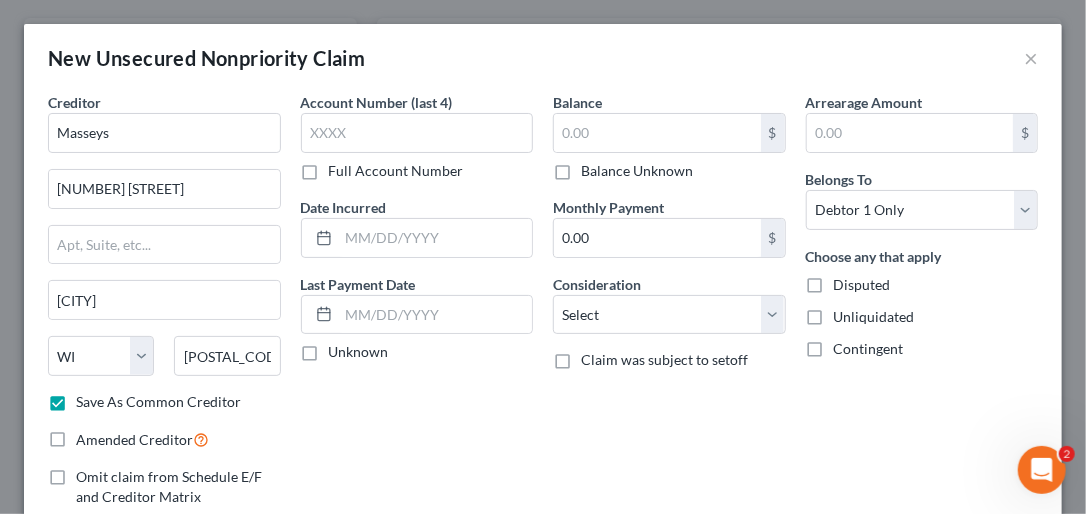 click on "Unknown" at bounding box center [343, 348] 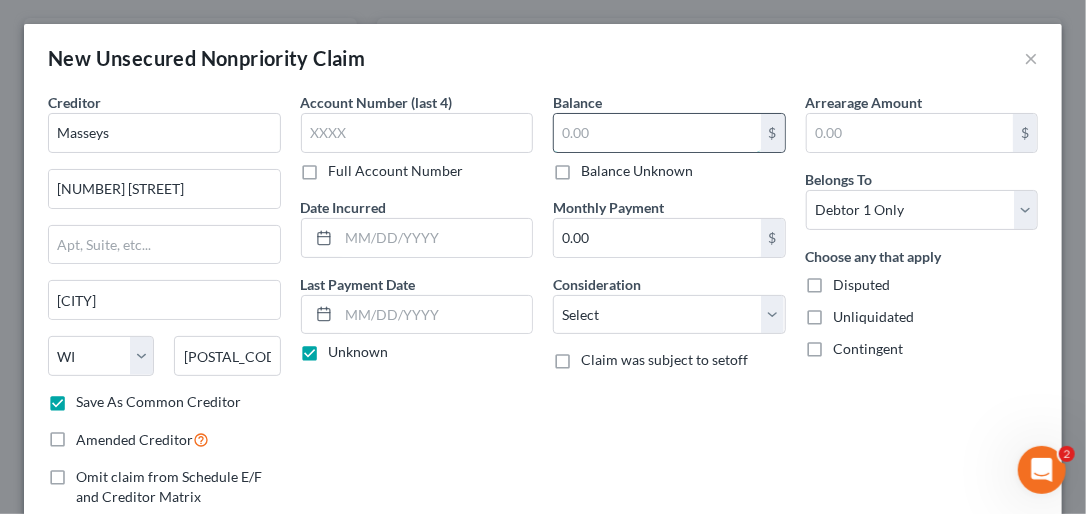 click at bounding box center (657, 133) 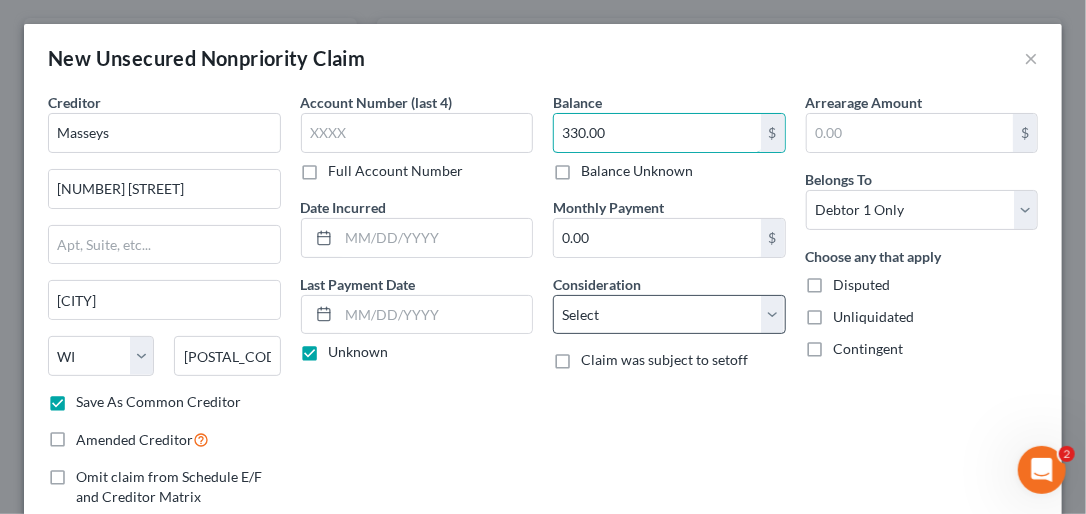 type on "330.00" 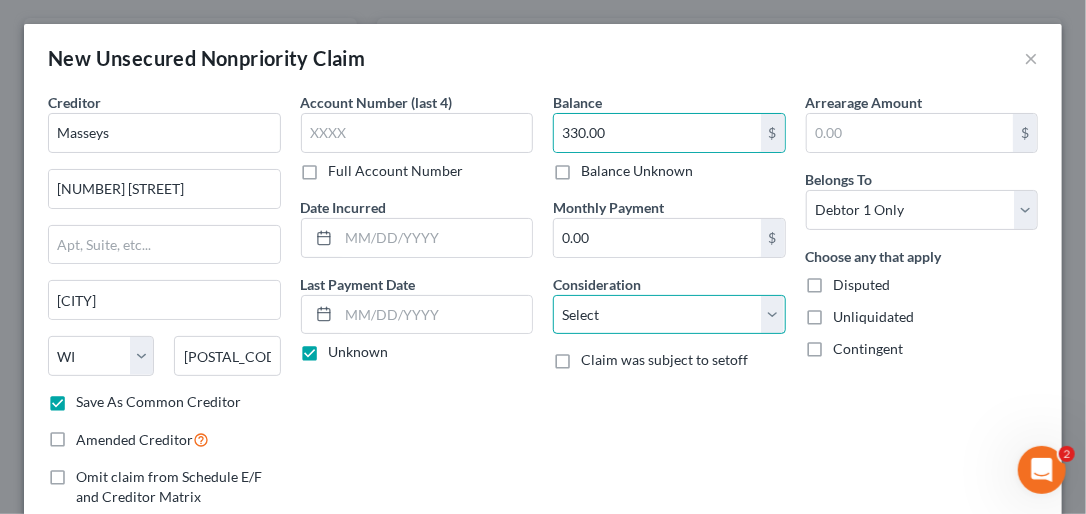 click on "Select Cable / Satellite Services Collection Agency Credit Card Debt Debt Counseling / Attorneys Deficiency Balance Domestic Support Obligations Home / Car Repairs Income Taxes Judgment Liens Medical Services Monies Loaned / Advanced Mortgage Obligation From Divorce Or Separation Obligation To Pensions Other Overdrawn Bank Account Promised To Help Pay Creditors Student Loans Suppliers And Vendors Telephone / Internet Services Utility Services" at bounding box center (669, 315) 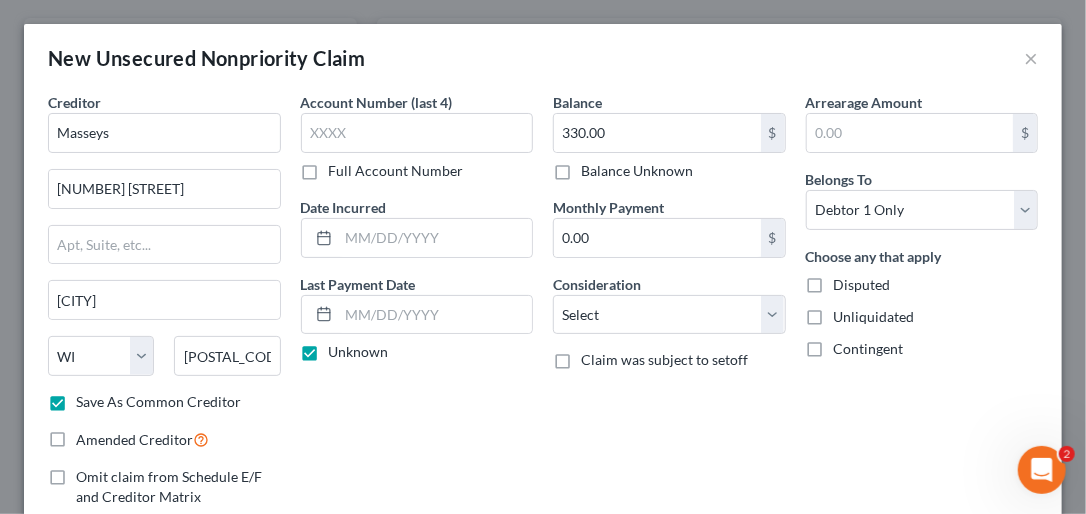 click on "Arrearage Amount $
Belongs To
*
Select Debtor 1 Only Debtor 2 Only Debtor 1 And Debtor 2 Only At Least One Of The Debtors And Another Community Property Choose any that apply Disputed Unliquidated Contingent" at bounding box center [922, 325] 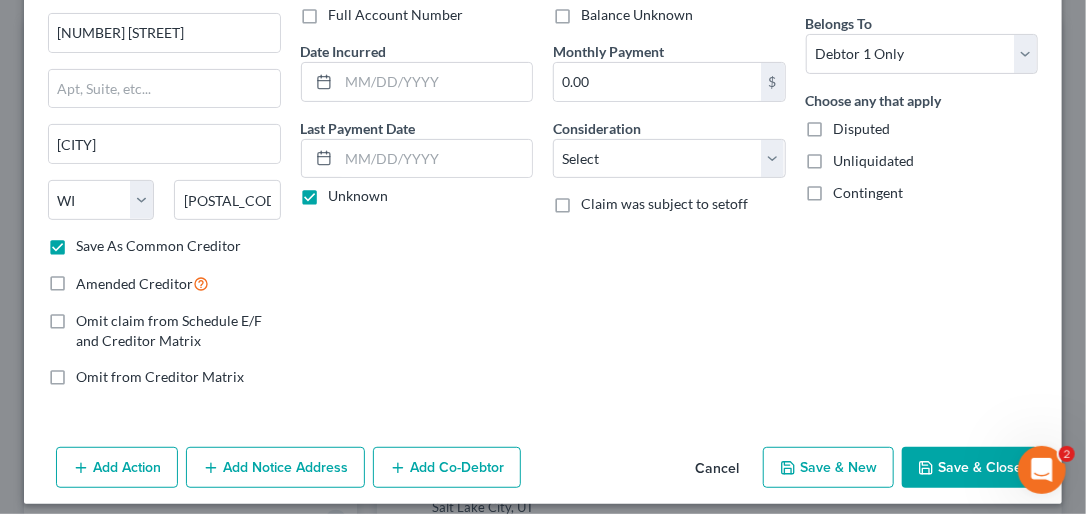 drag, startPoint x: 1076, startPoint y: 343, endPoint x: 18, endPoint y: 31, distance: 1103.0449 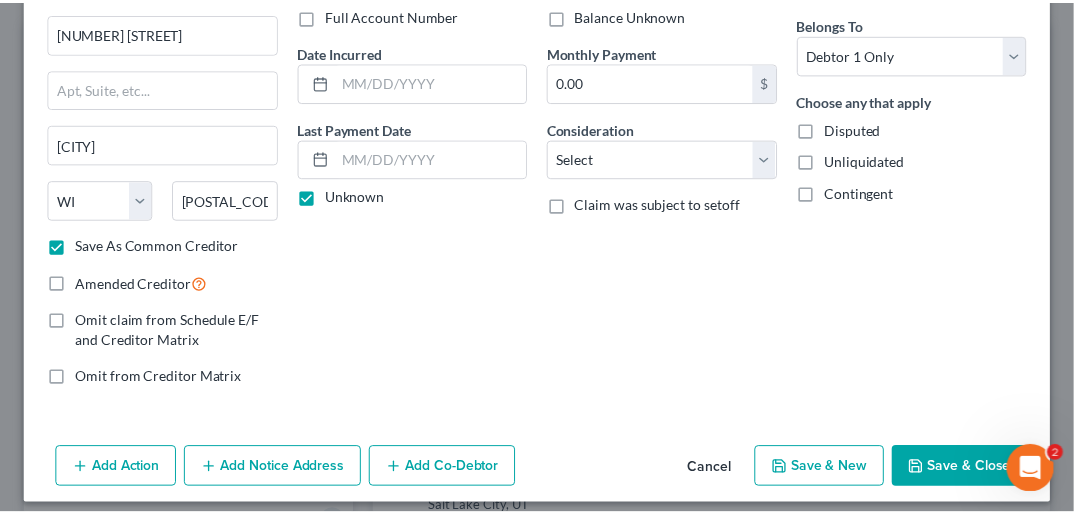 scroll, scrollTop: 163, scrollLeft: 0, axis: vertical 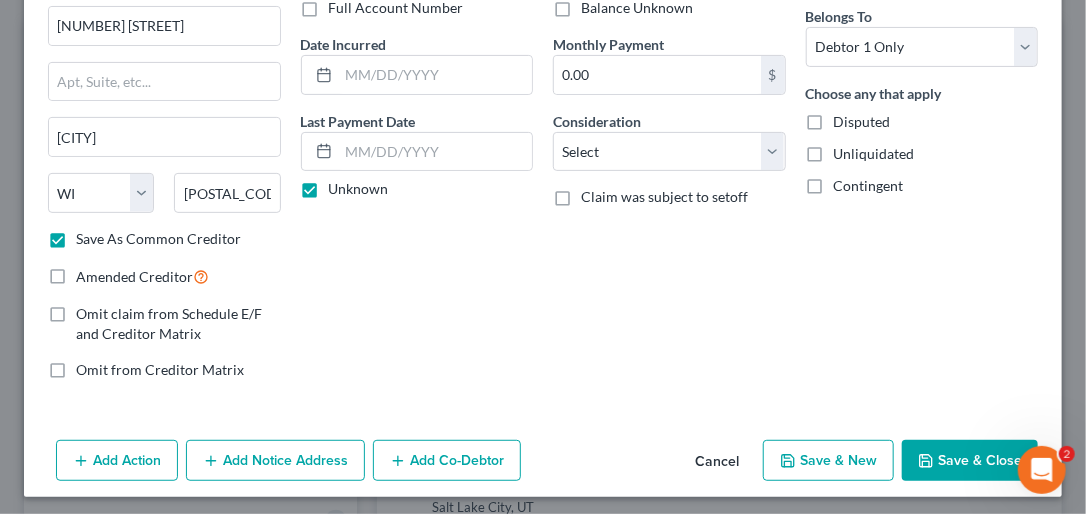 click on "Save & Close" at bounding box center (970, 461) 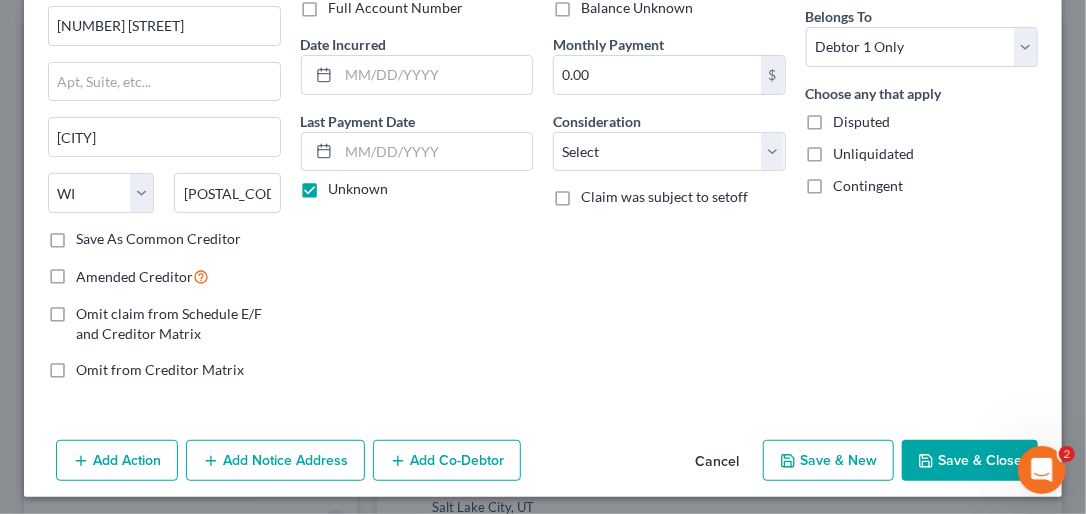 checkbox on "false" 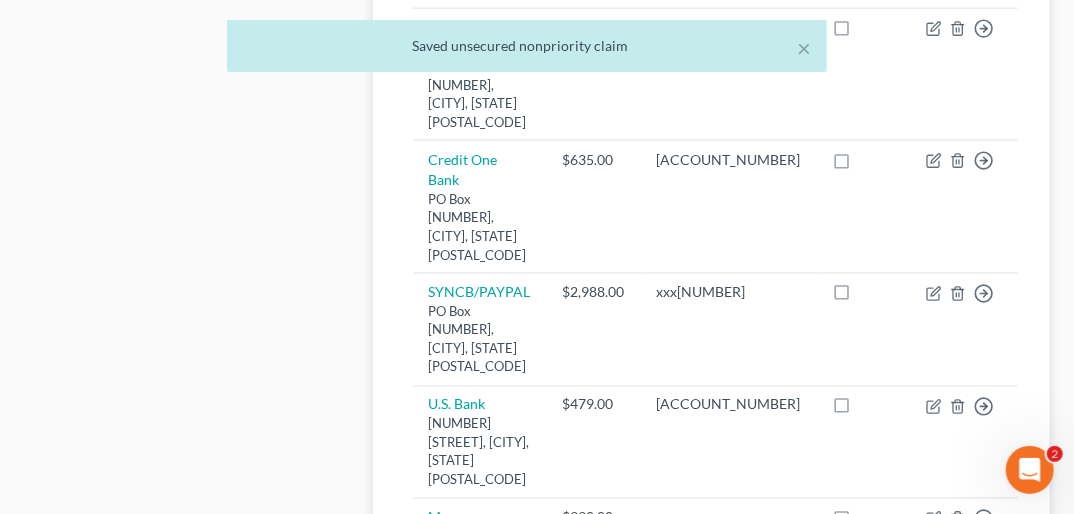 scroll, scrollTop: 1055, scrollLeft: 0, axis: vertical 